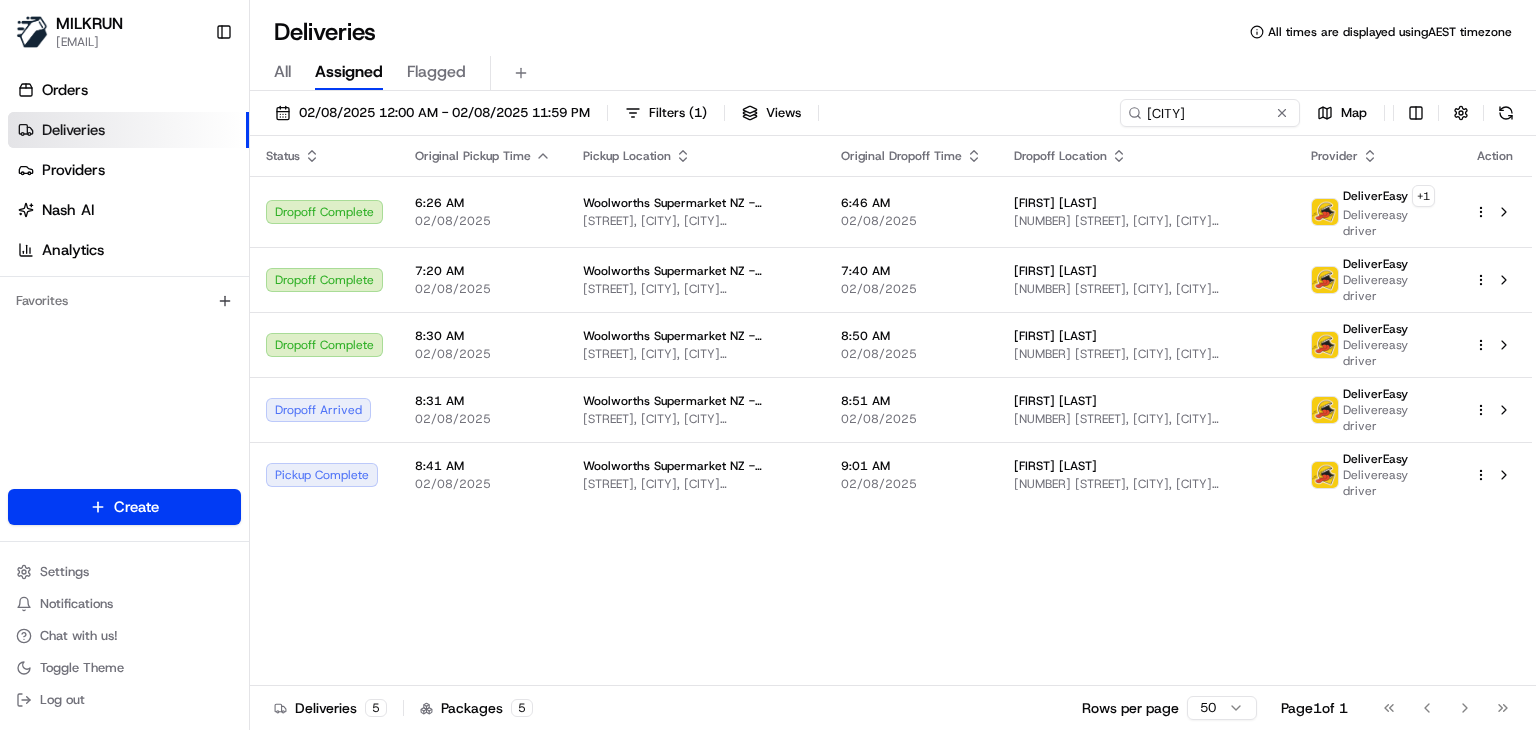 scroll, scrollTop: 0, scrollLeft: 0, axis: both 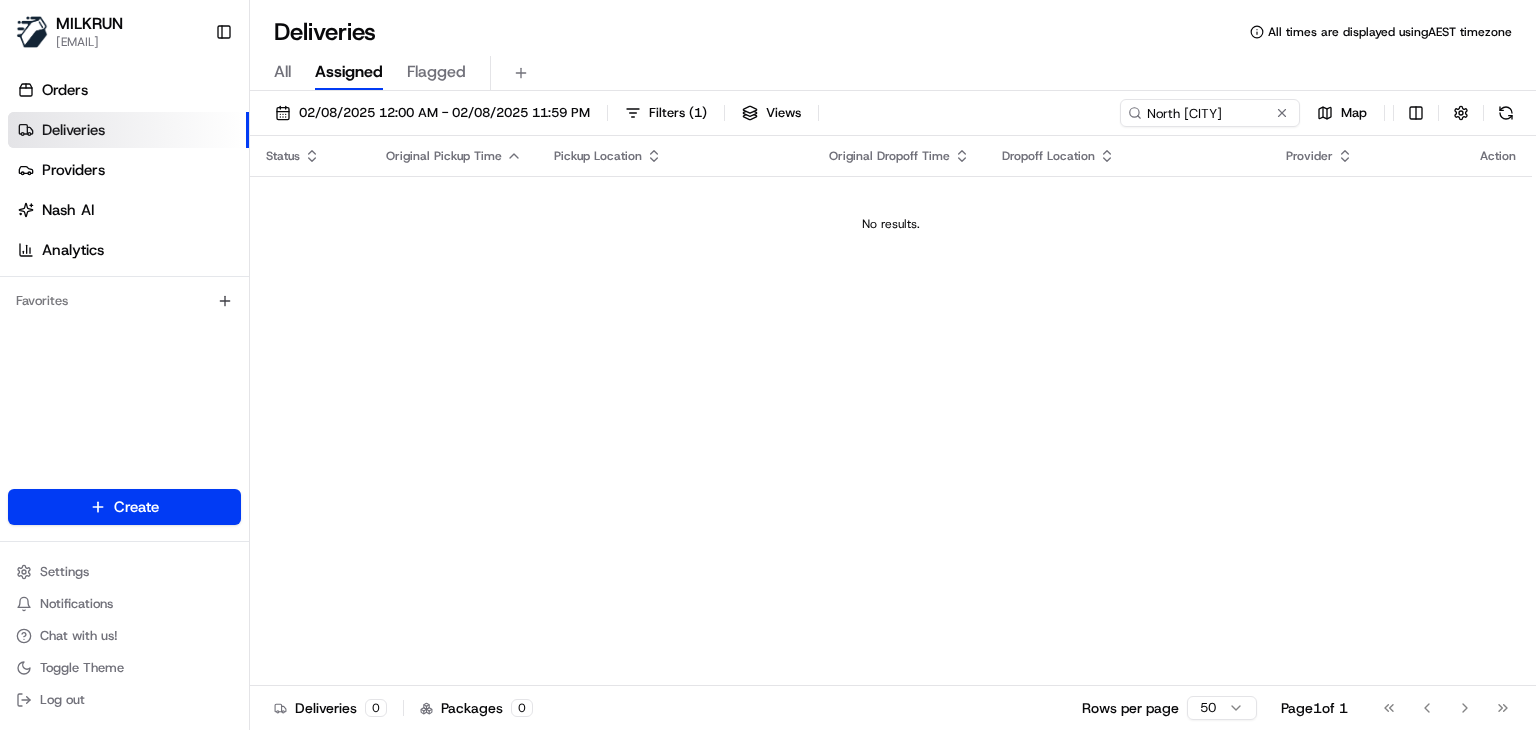 click on "North [CITY]" at bounding box center (1210, 113) 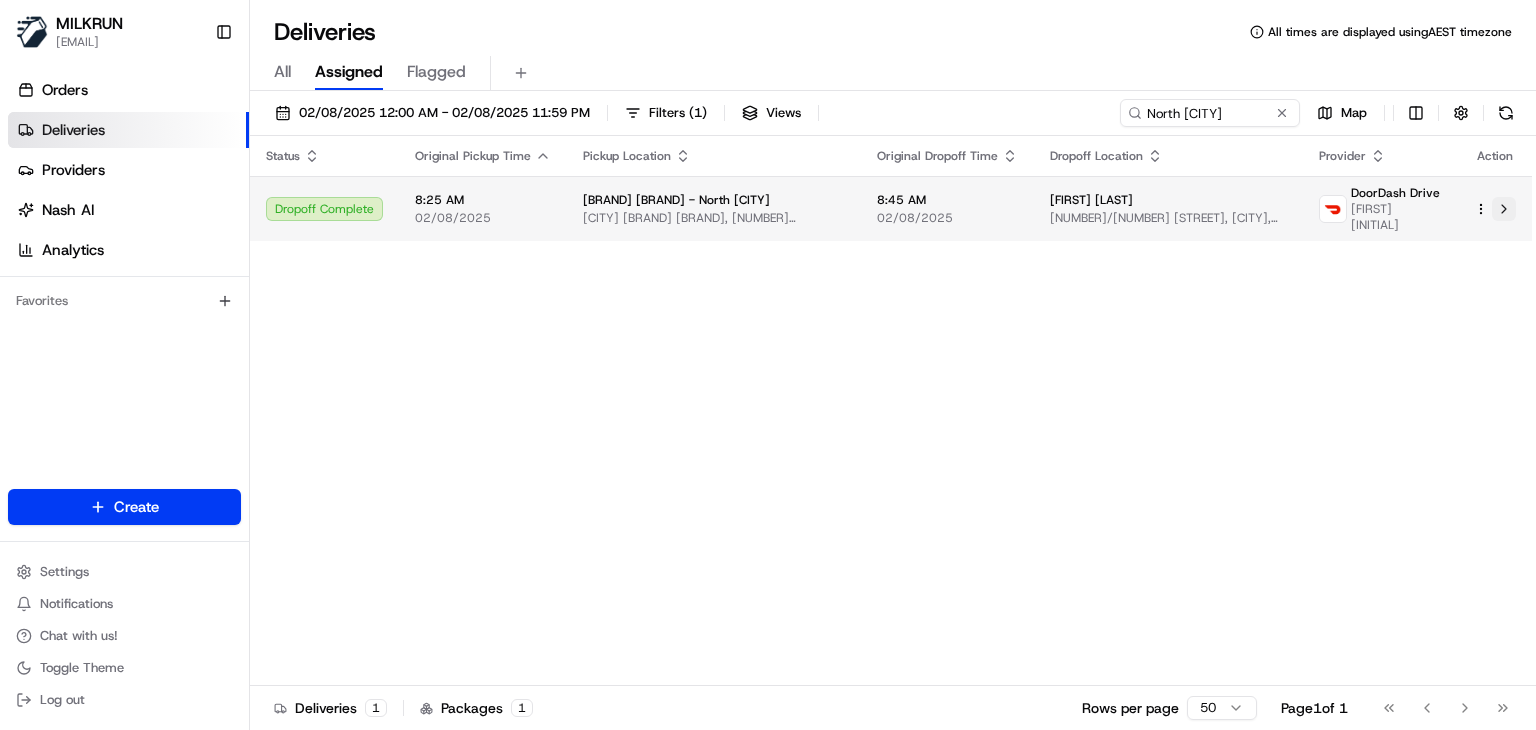 type on "North [CITY]" 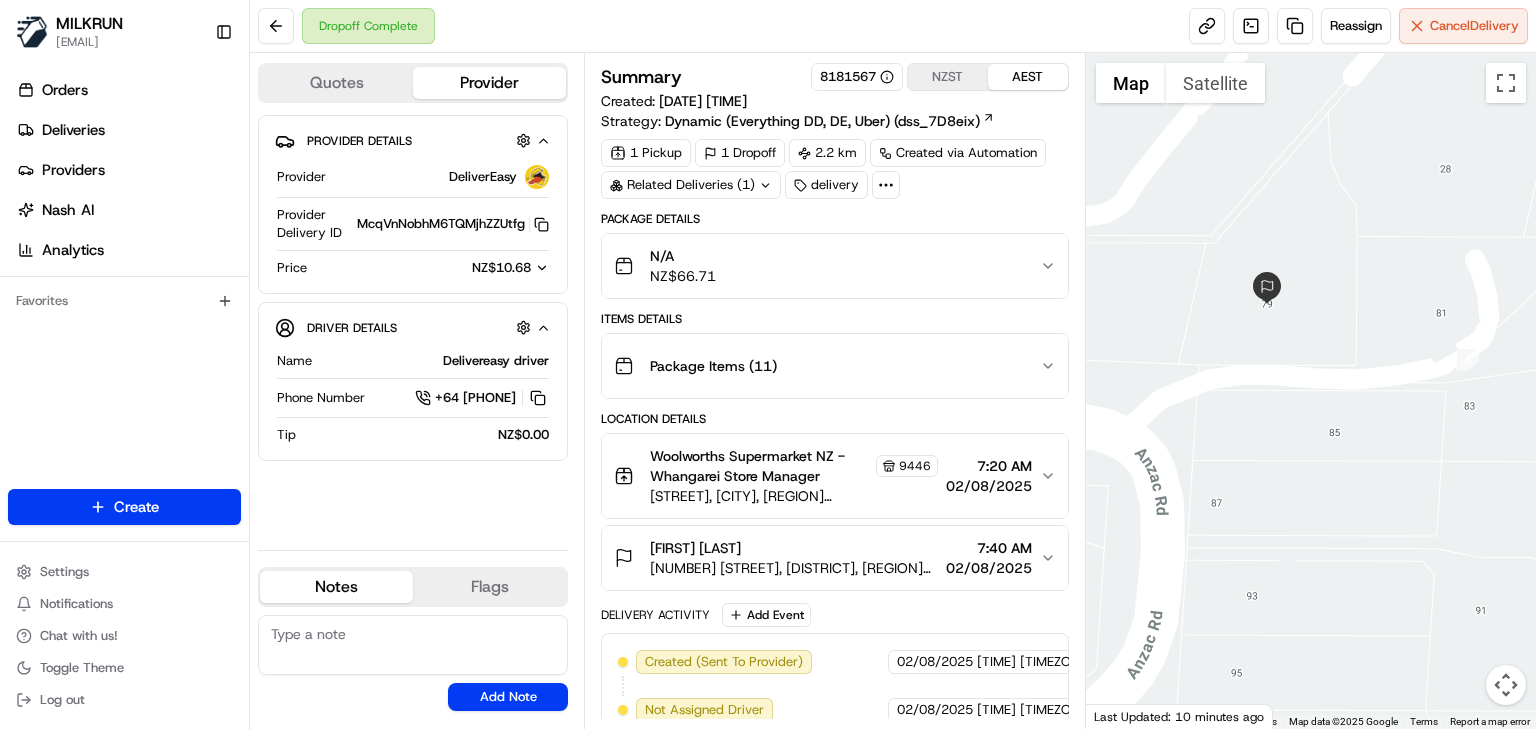 scroll, scrollTop: 0, scrollLeft: 0, axis: both 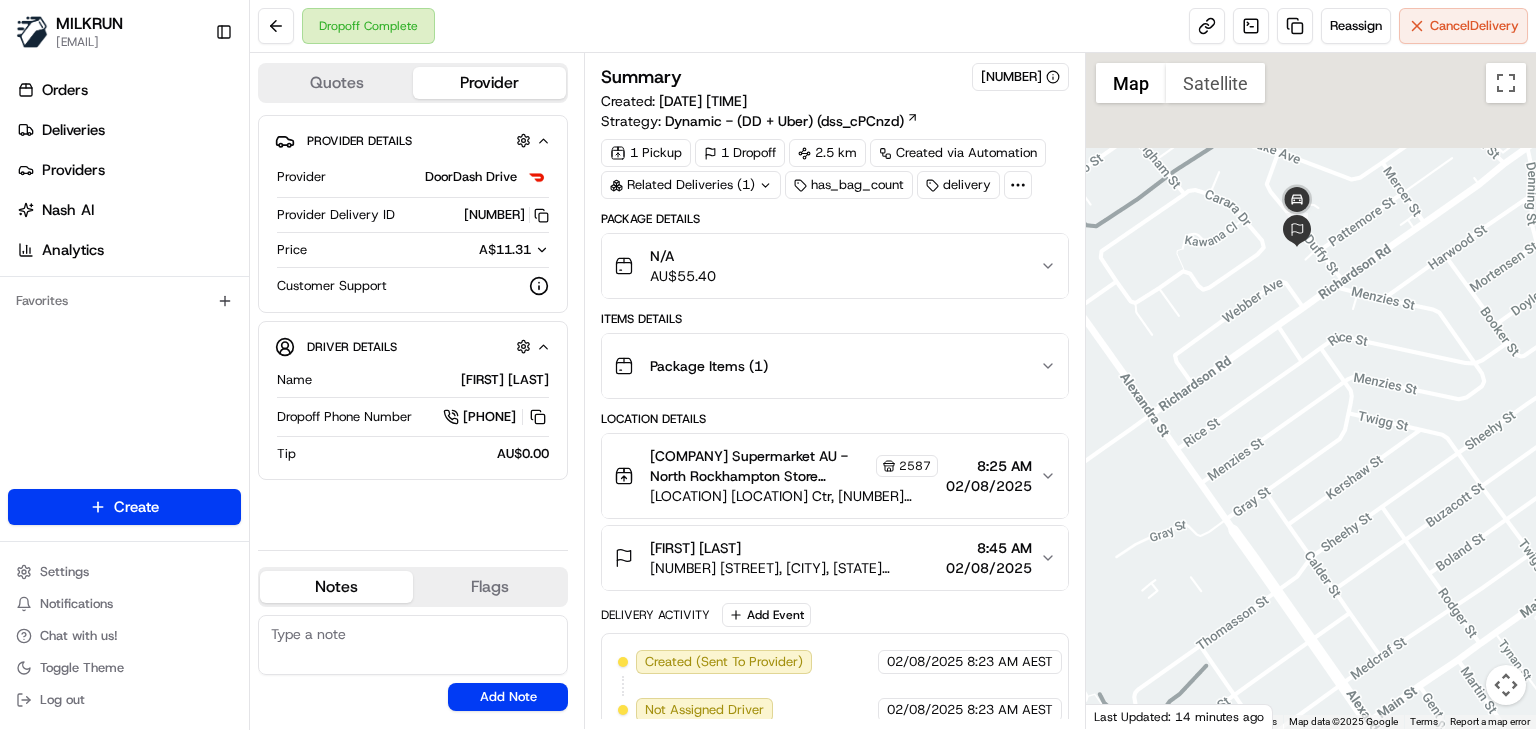 drag, startPoint x: 1362, startPoint y: 568, endPoint x: 1518, endPoint y: 713, distance: 212.98122 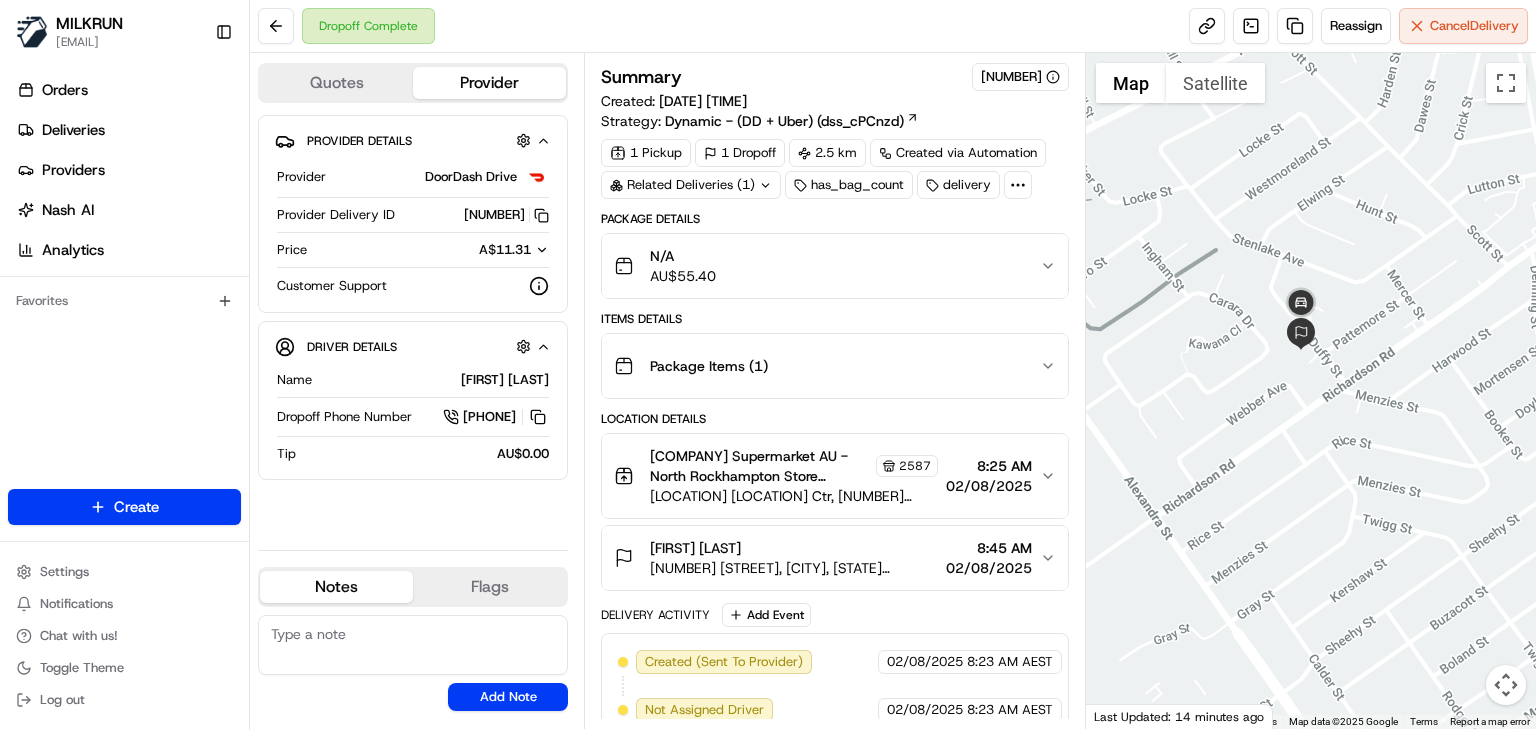 drag, startPoint x: 1364, startPoint y: 500, endPoint x: 1360, endPoint y: 613, distance: 113.07078 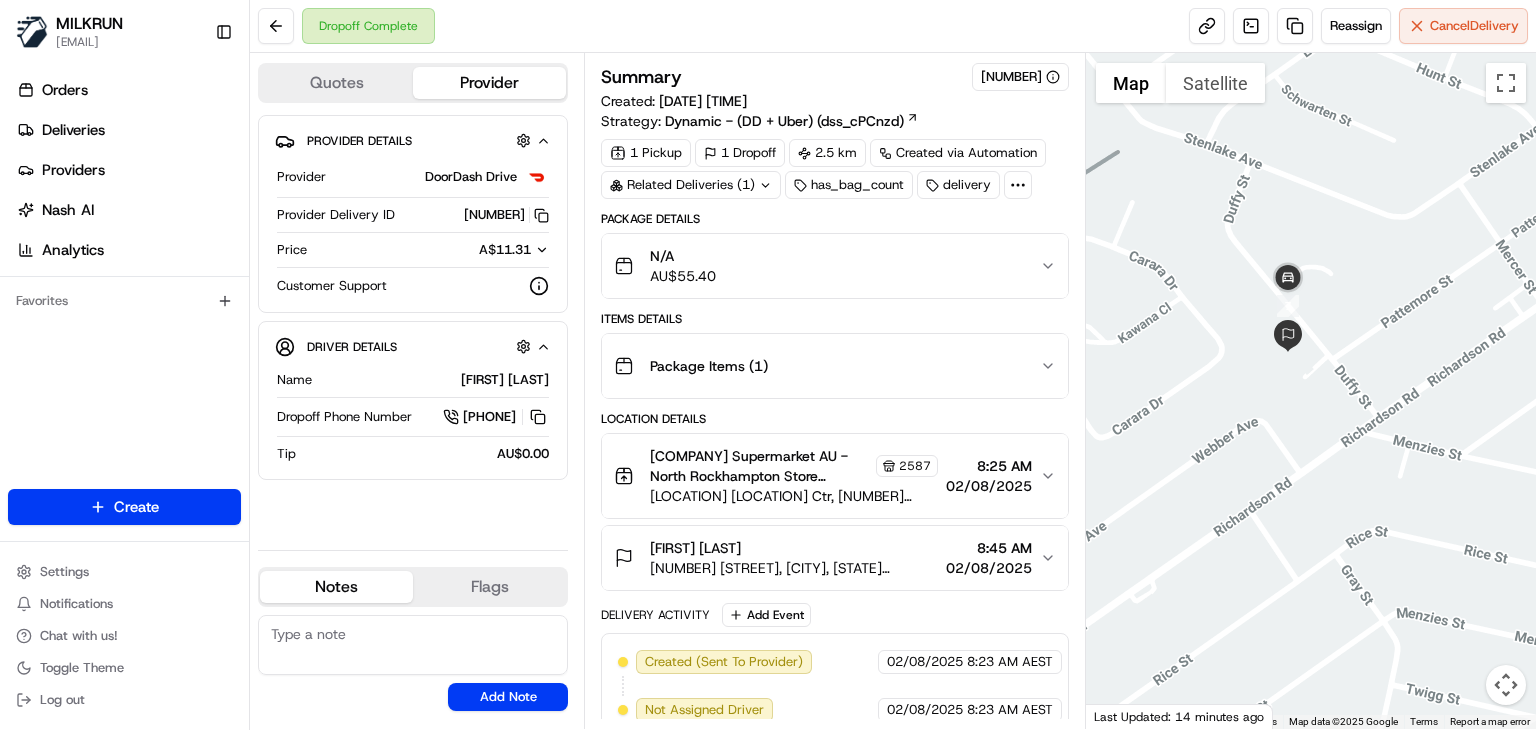 drag, startPoint x: 1229, startPoint y: 354, endPoint x: 1245, endPoint y: 449, distance: 96.337944 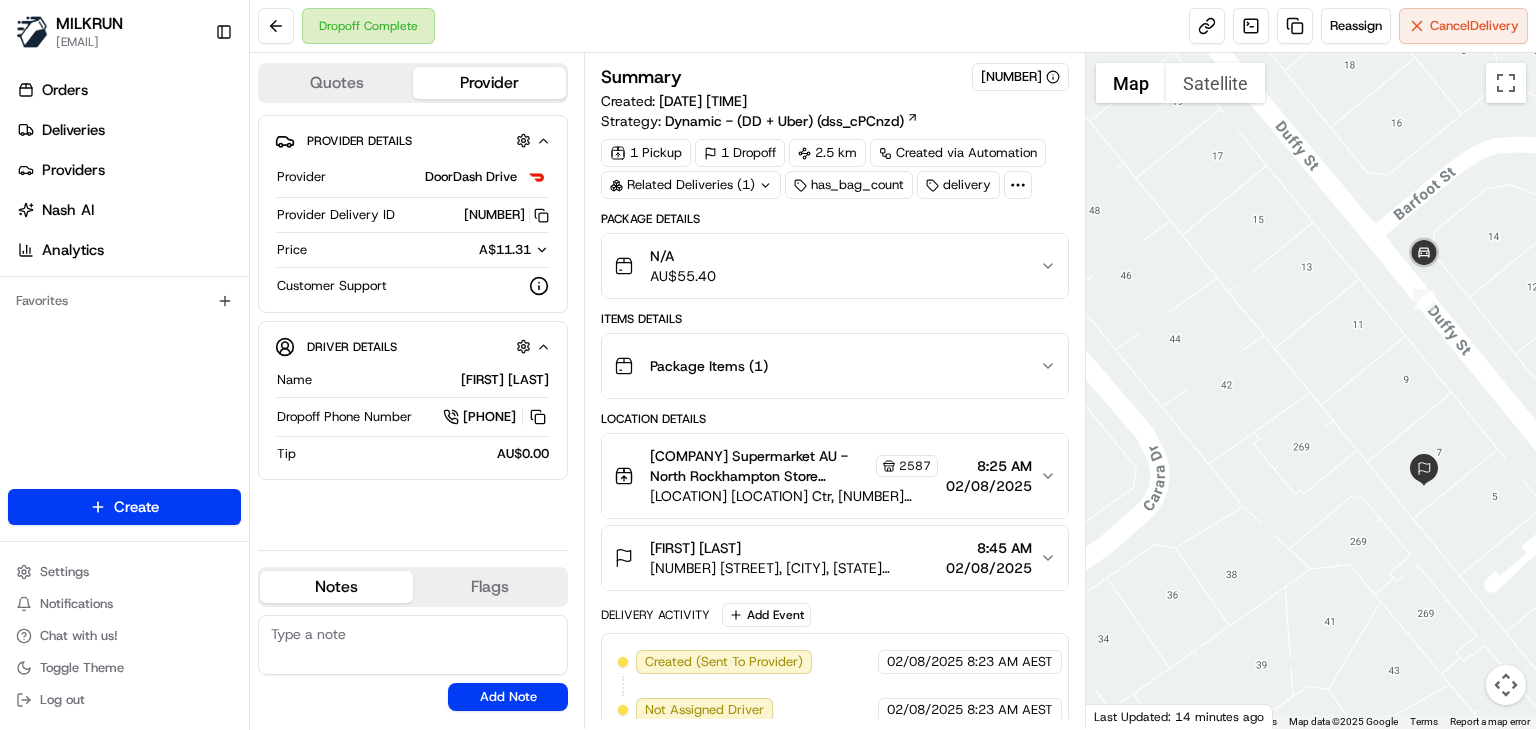 drag, startPoint x: 1324, startPoint y: 460, endPoint x: 1273, endPoint y: 452, distance: 51.62364 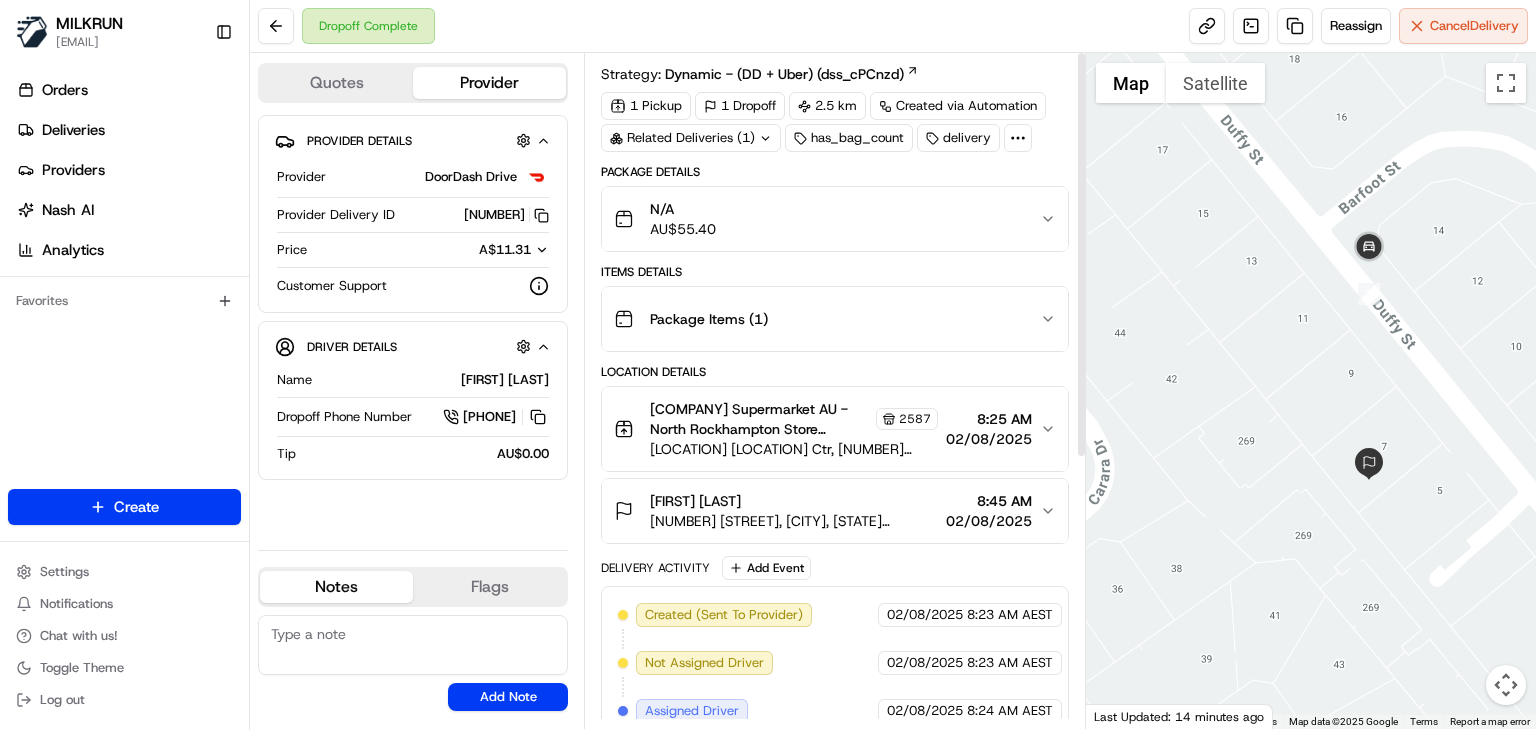 scroll, scrollTop: 0, scrollLeft: 0, axis: both 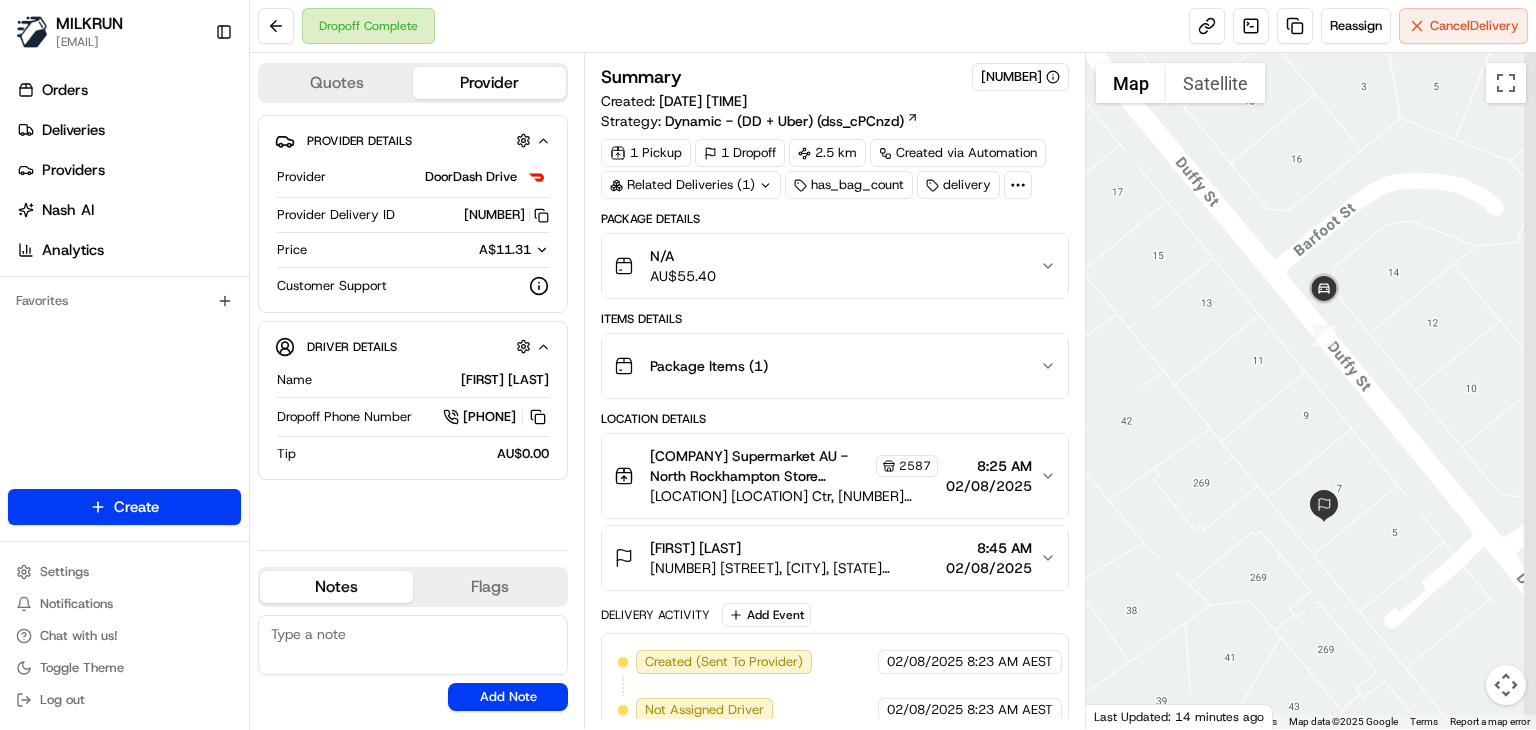 drag, startPoint x: 1370, startPoint y: 404, endPoint x: 1321, endPoint y: 450, distance: 67.20863 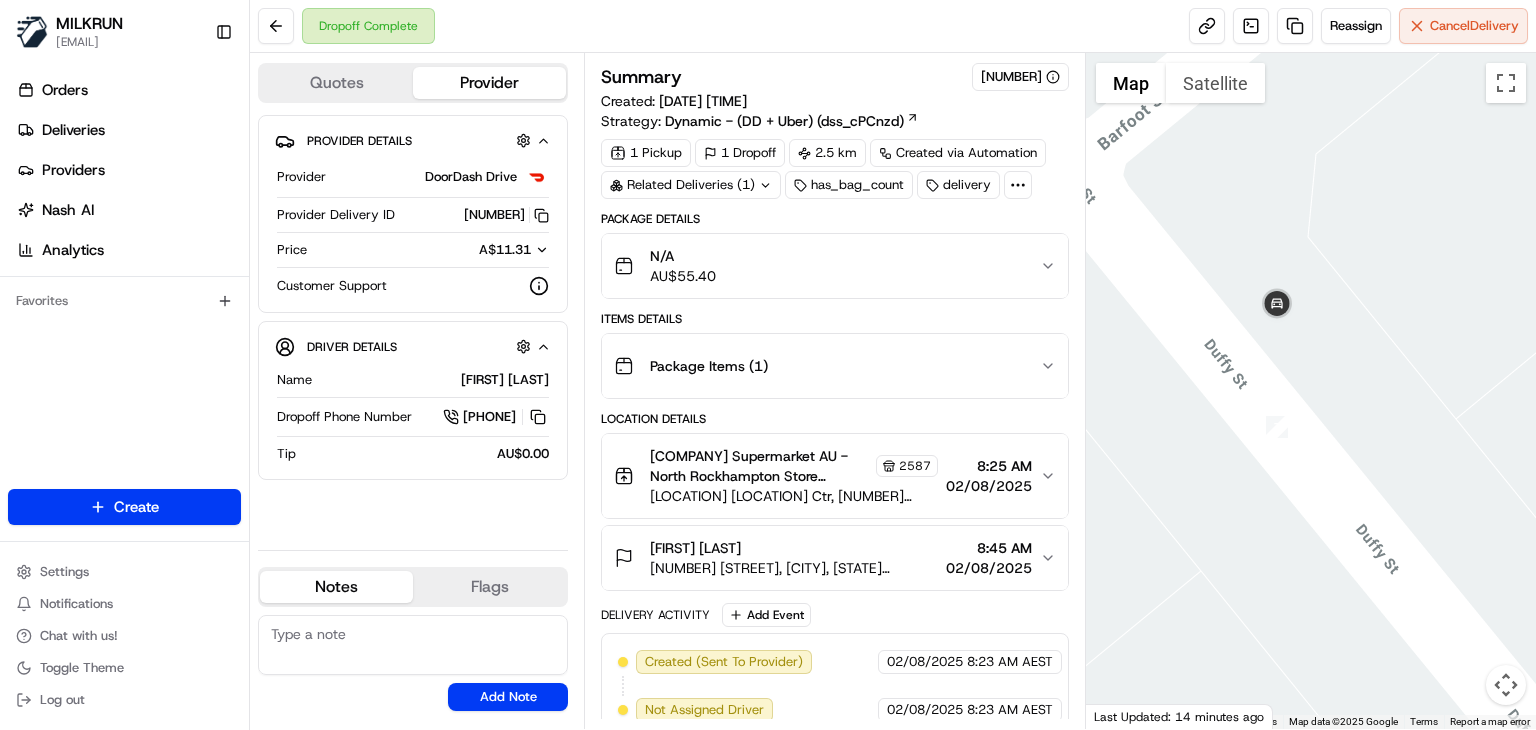 drag, startPoint x: 1279, startPoint y: 355, endPoint x: 1228, endPoint y: 430, distance: 90.697296 